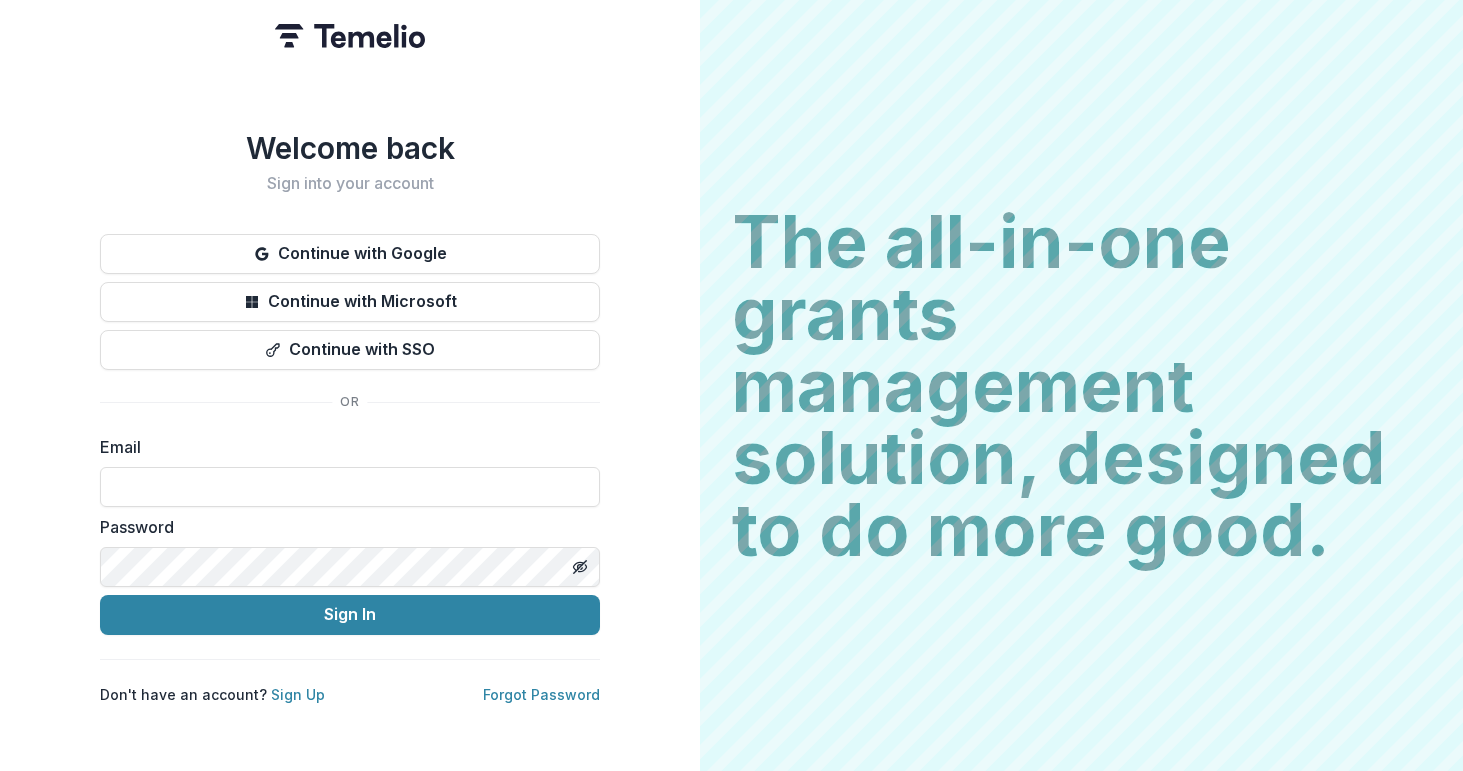 scroll, scrollTop: 0, scrollLeft: 0, axis: both 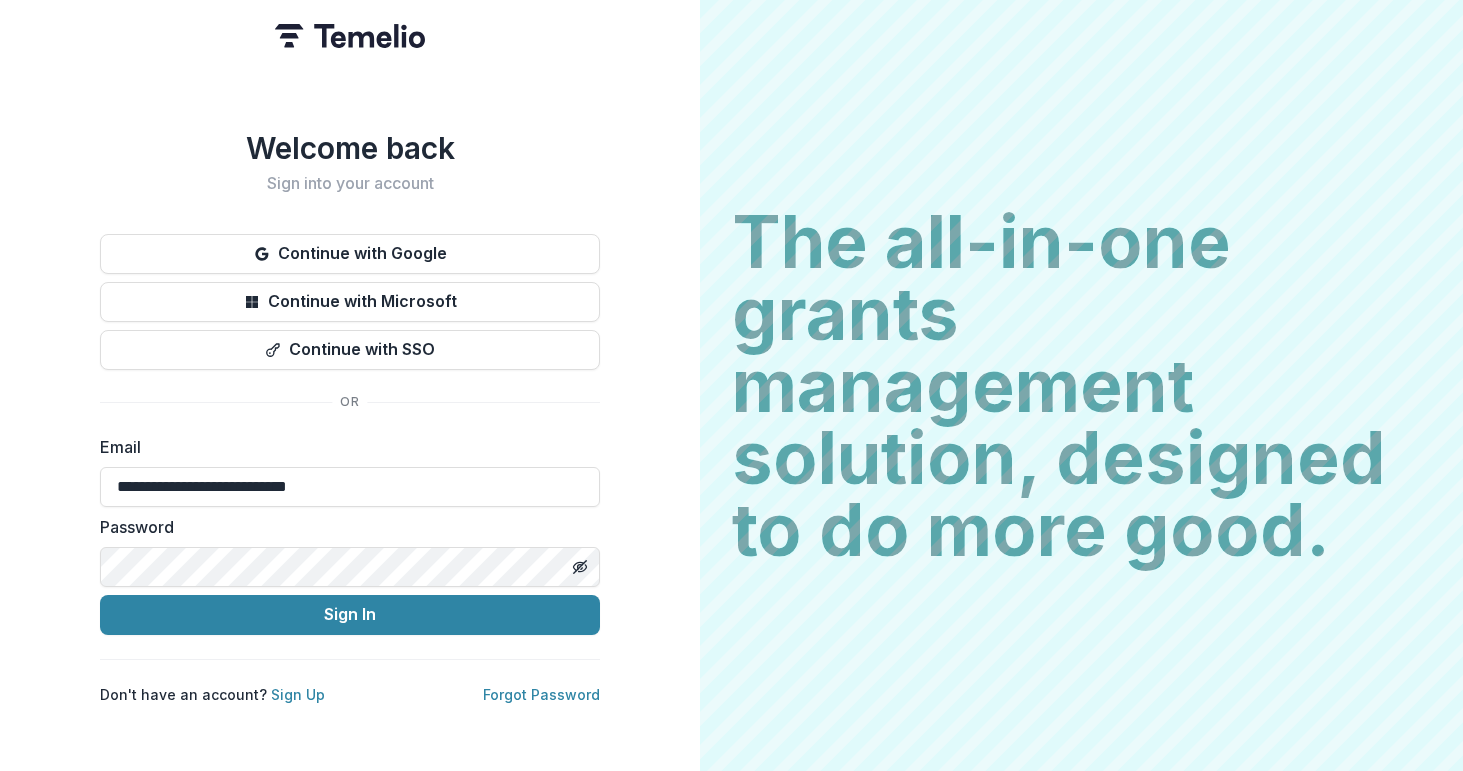 click on "Sign In" at bounding box center [350, 615] 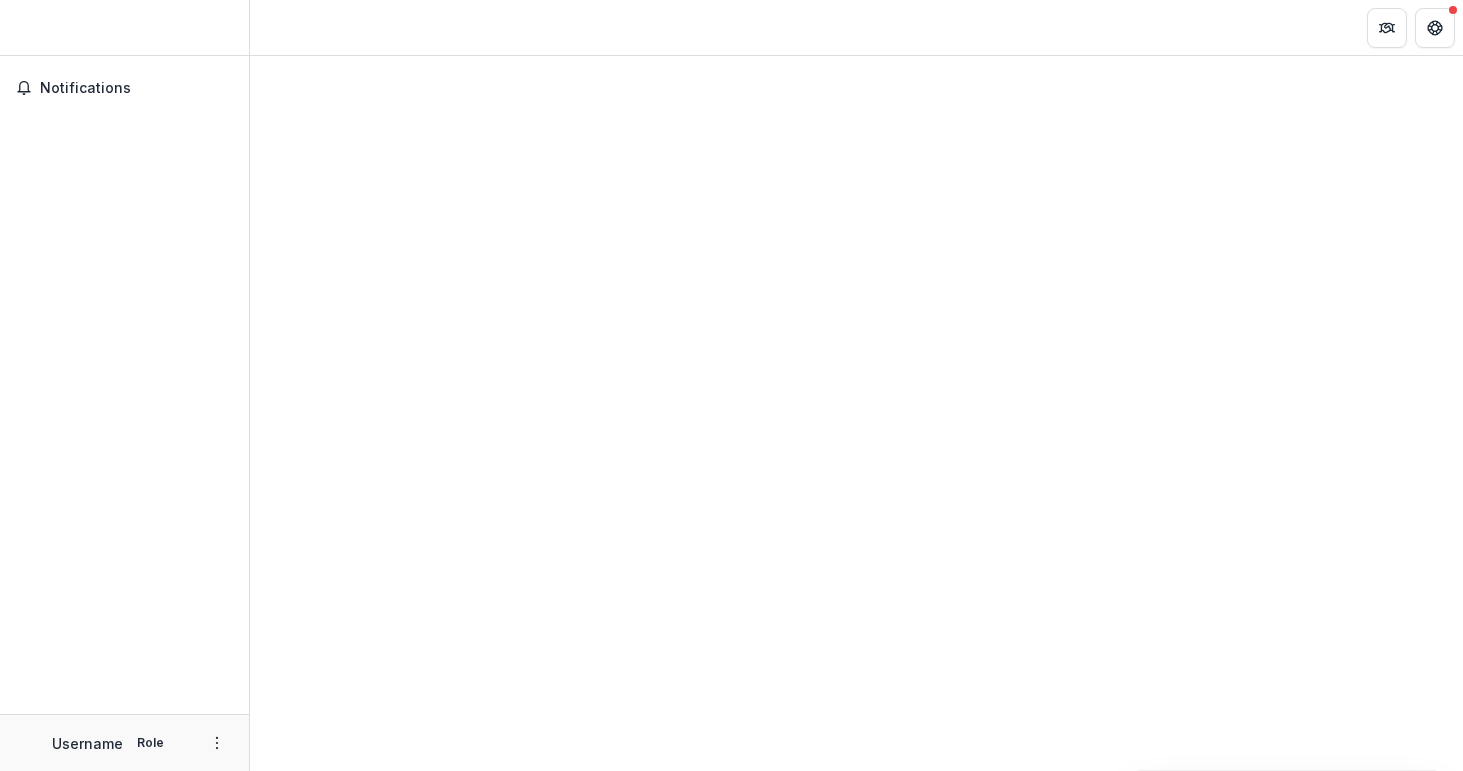 scroll, scrollTop: 0, scrollLeft: 0, axis: both 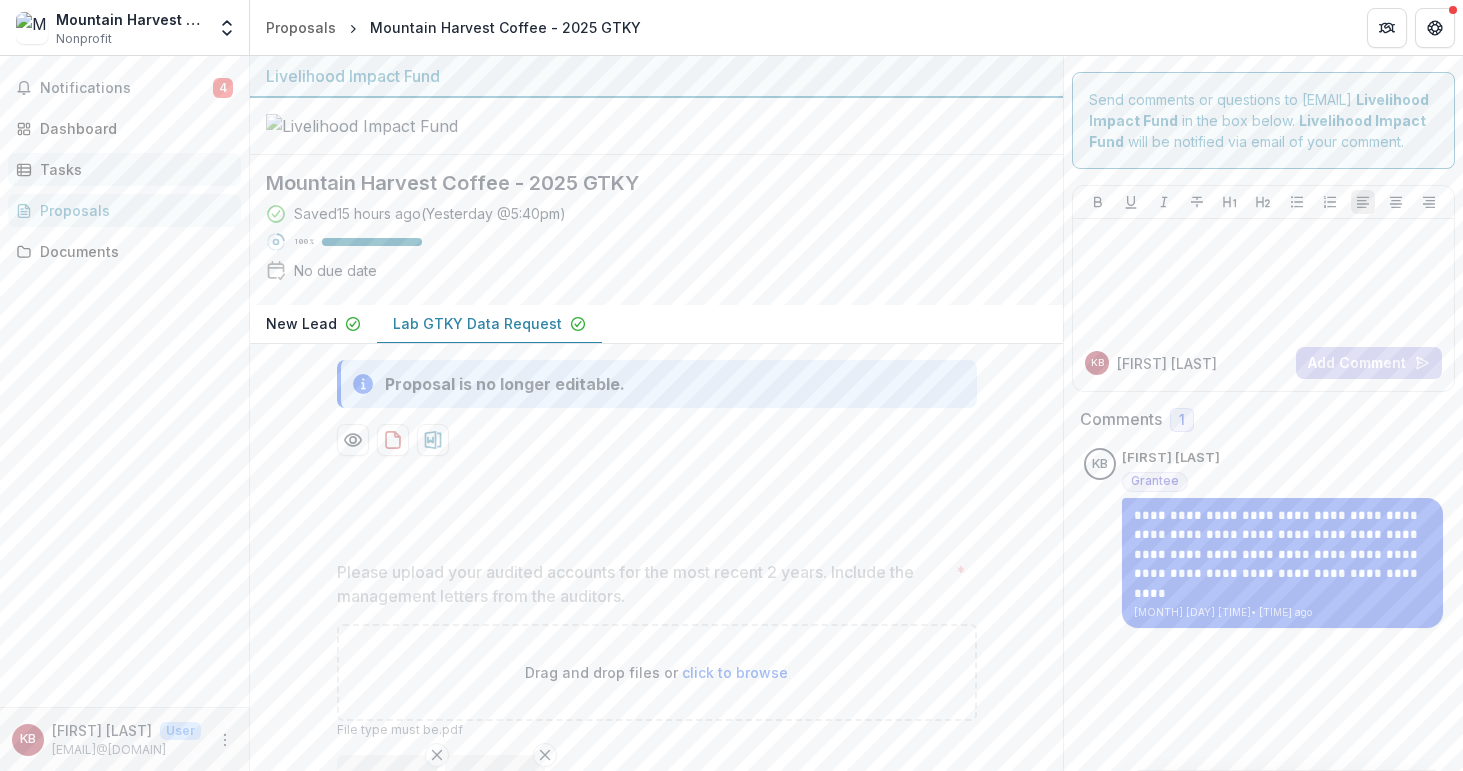 click on "Tasks" at bounding box center (132, 169) 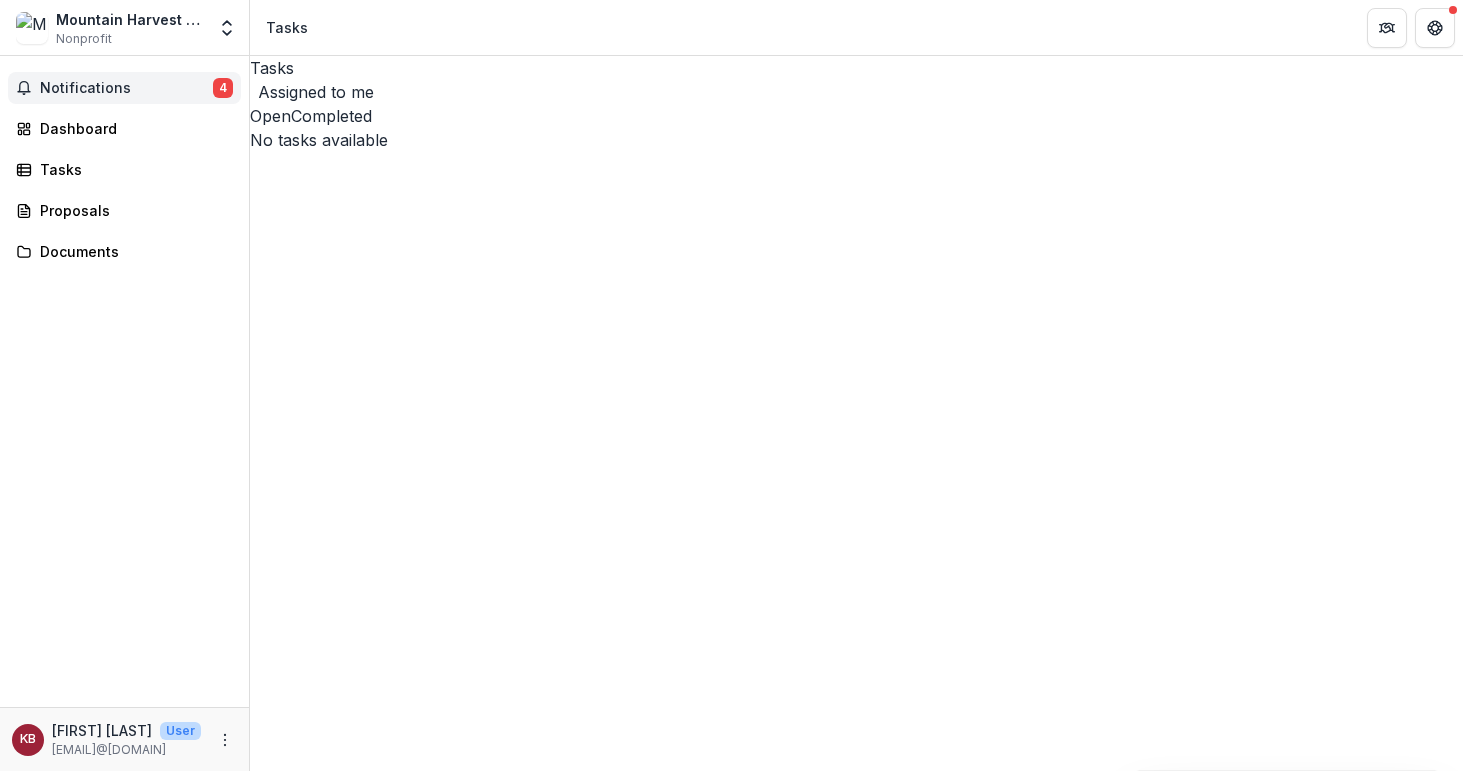 click on "Notifications 4" at bounding box center [124, 88] 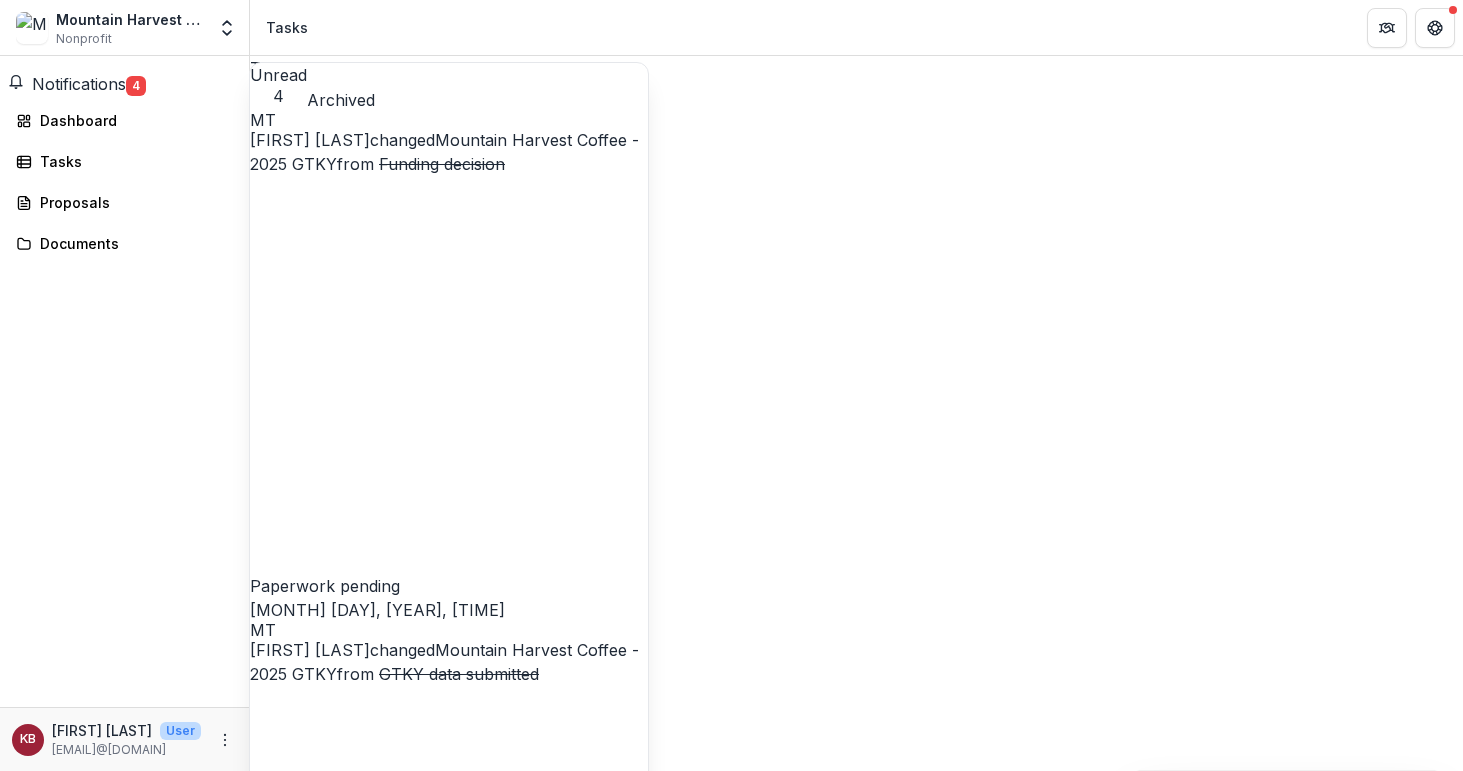 scroll, scrollTop: 0, scrollLeft: 0, axis: both 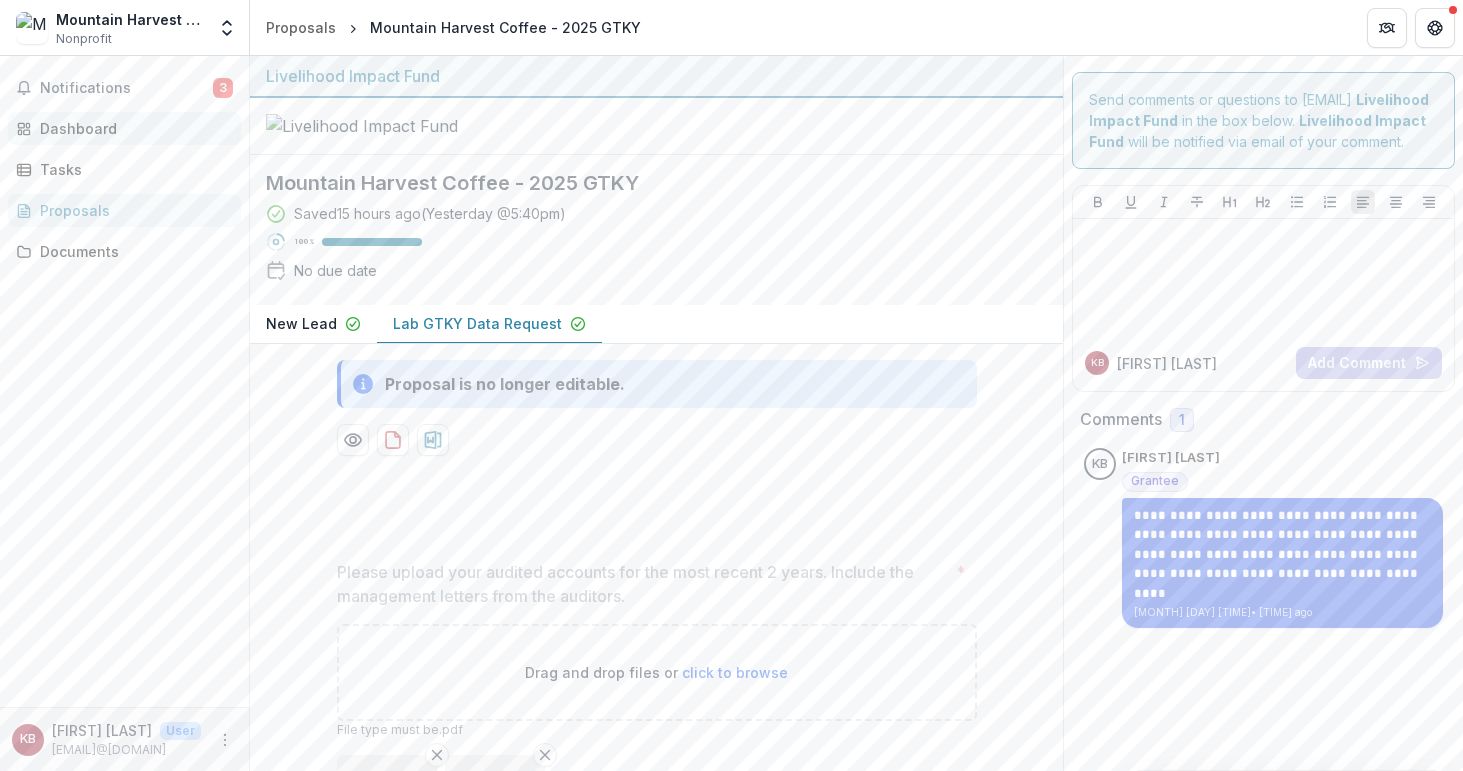 click on "Dashboard" at bounding box center (132, 128) 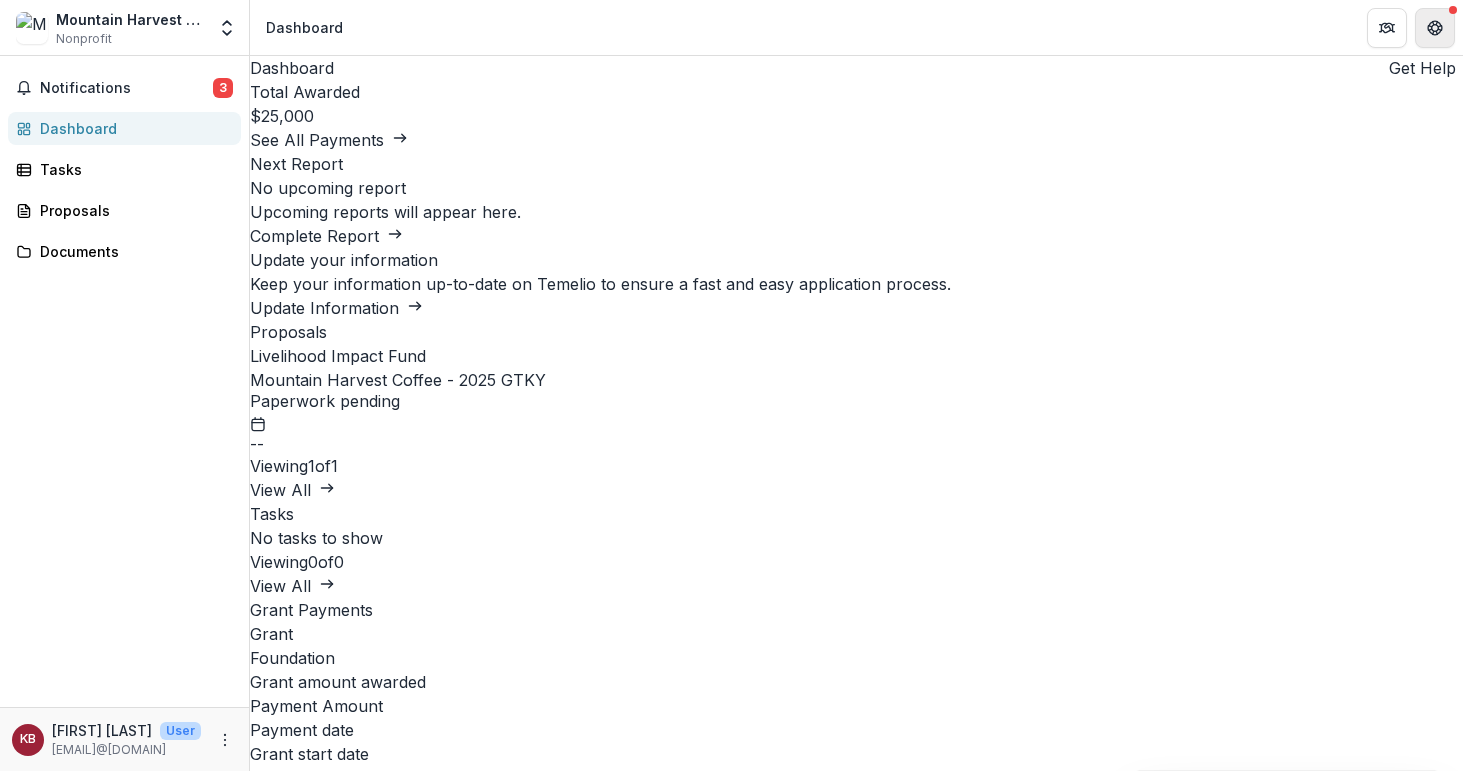 click 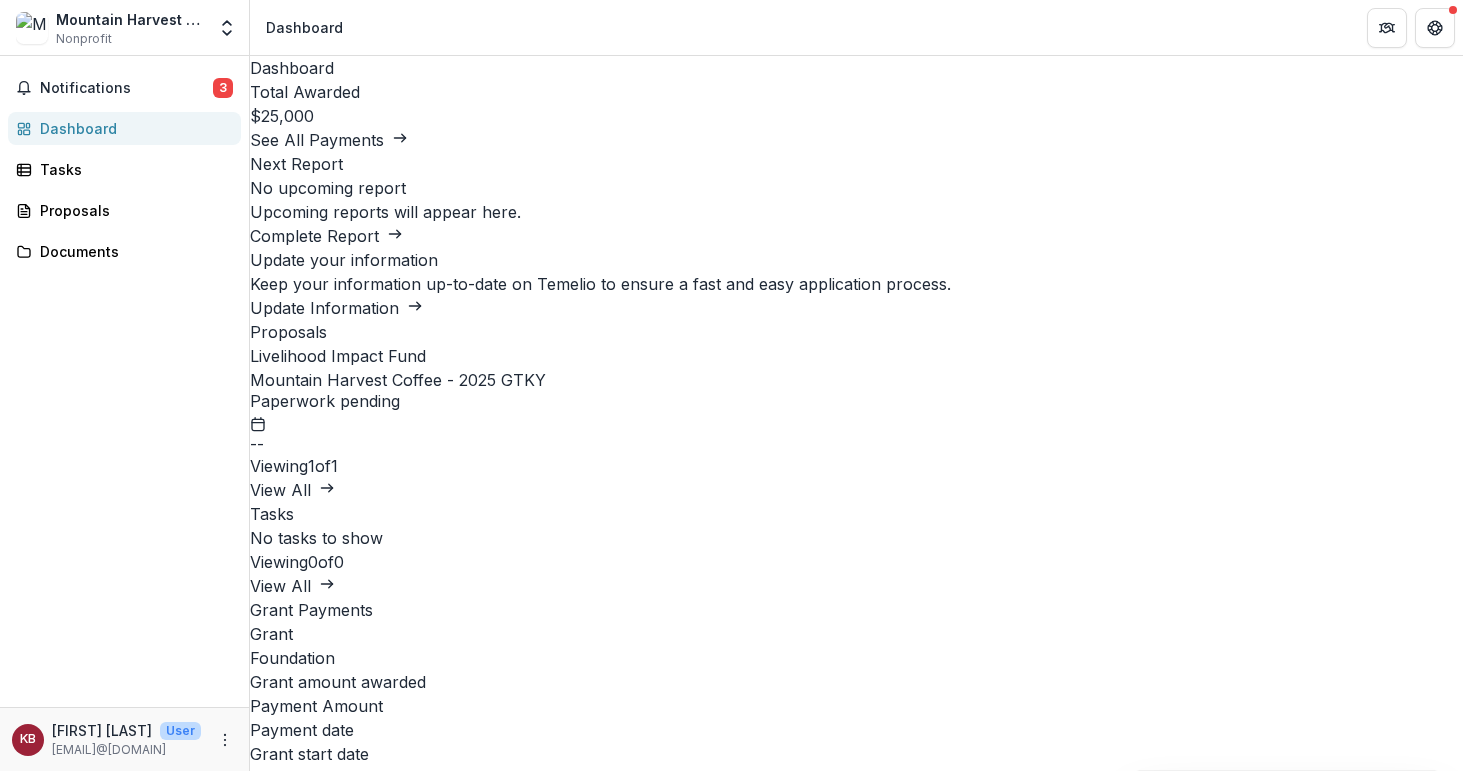 click on "Mountain Harvest SMC Limited Nonprofit" at bounding box center (130, 28) 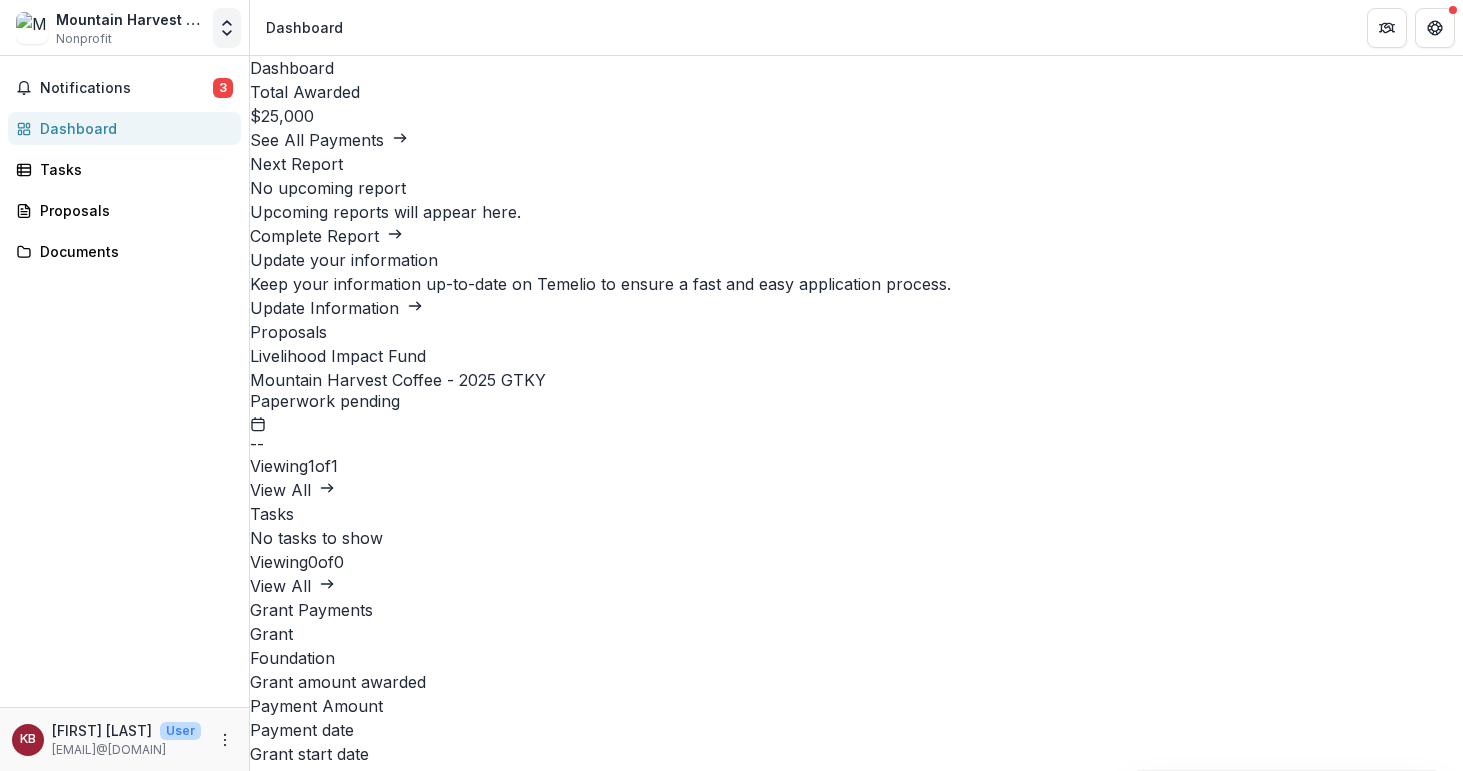 click 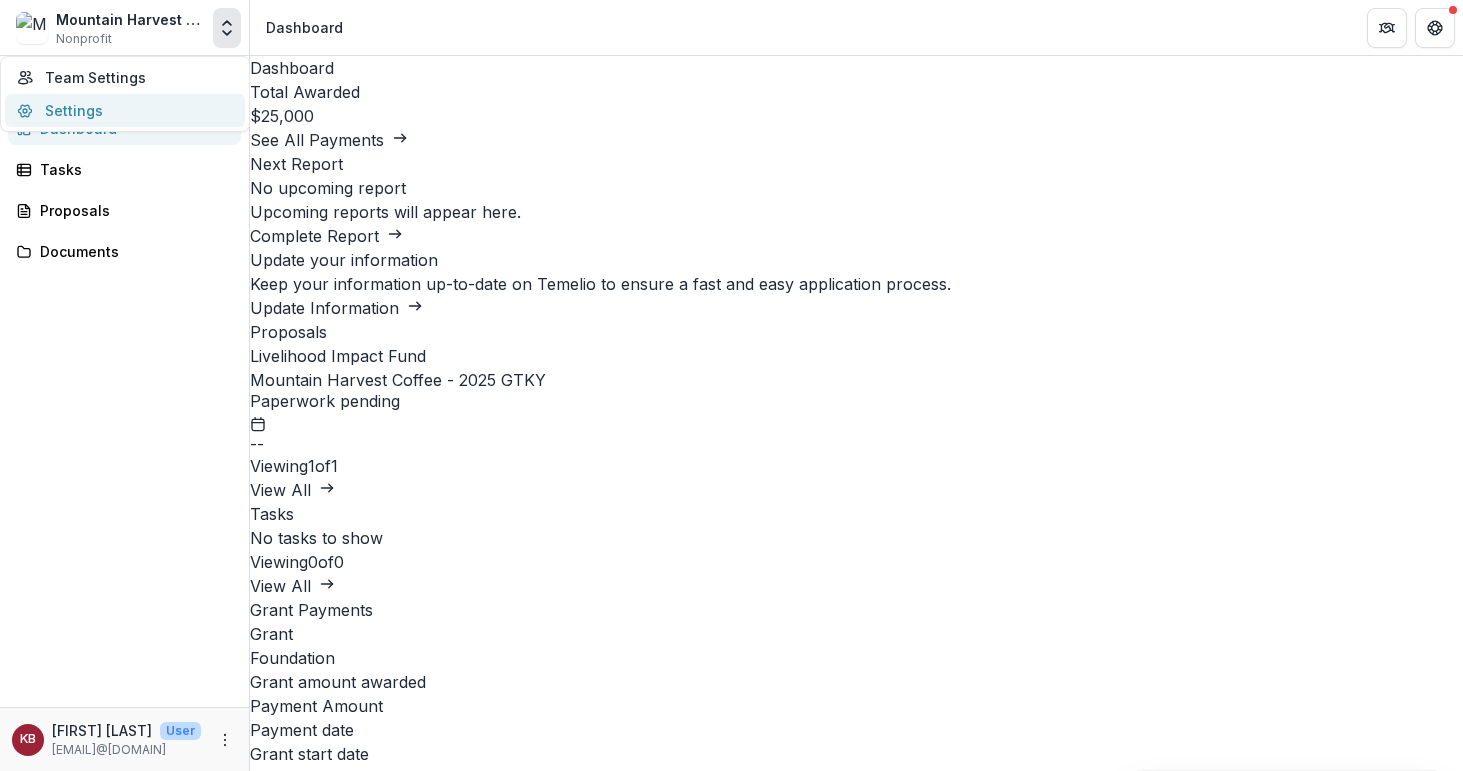 click on "Settings" at bounding box center (125, 110) 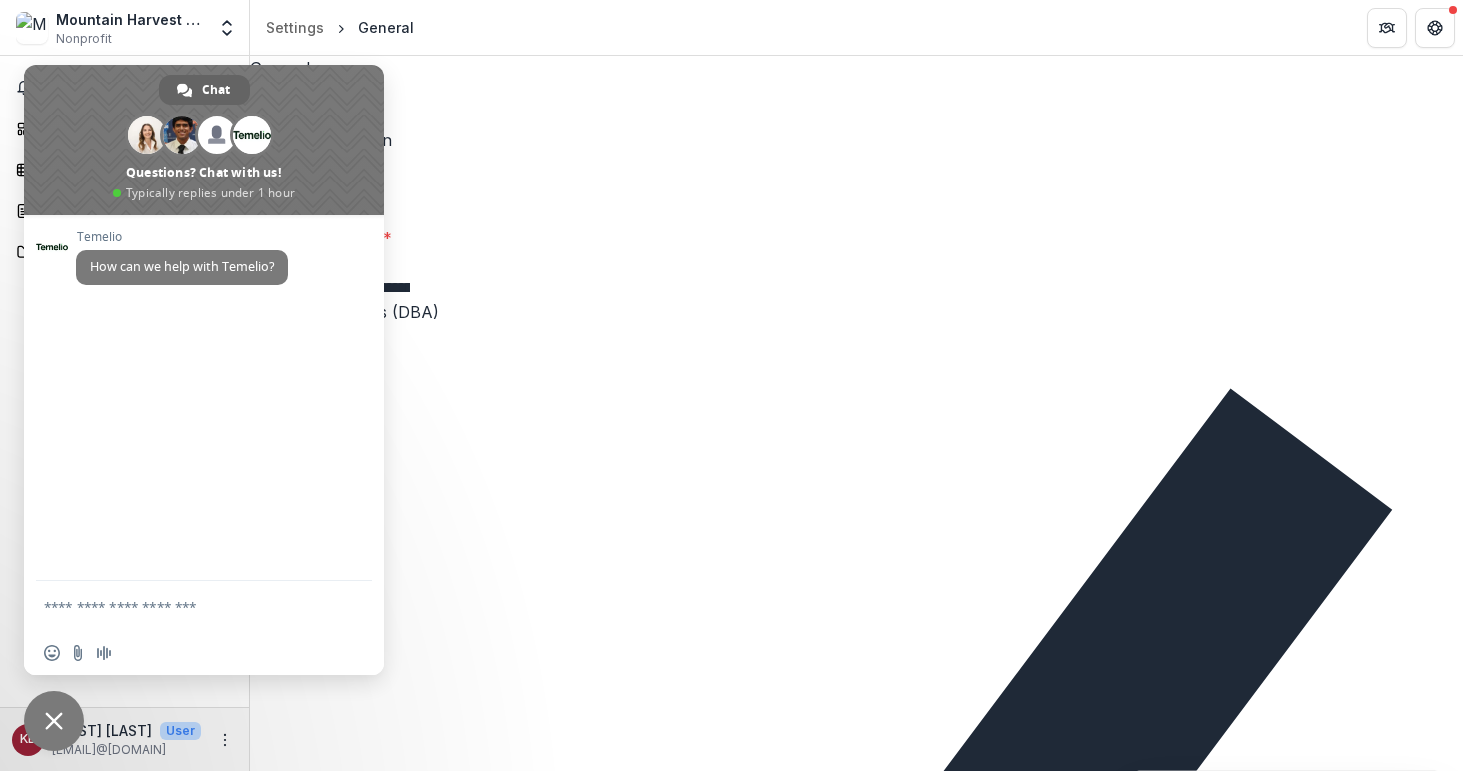 click at bounding box center [54, 721] 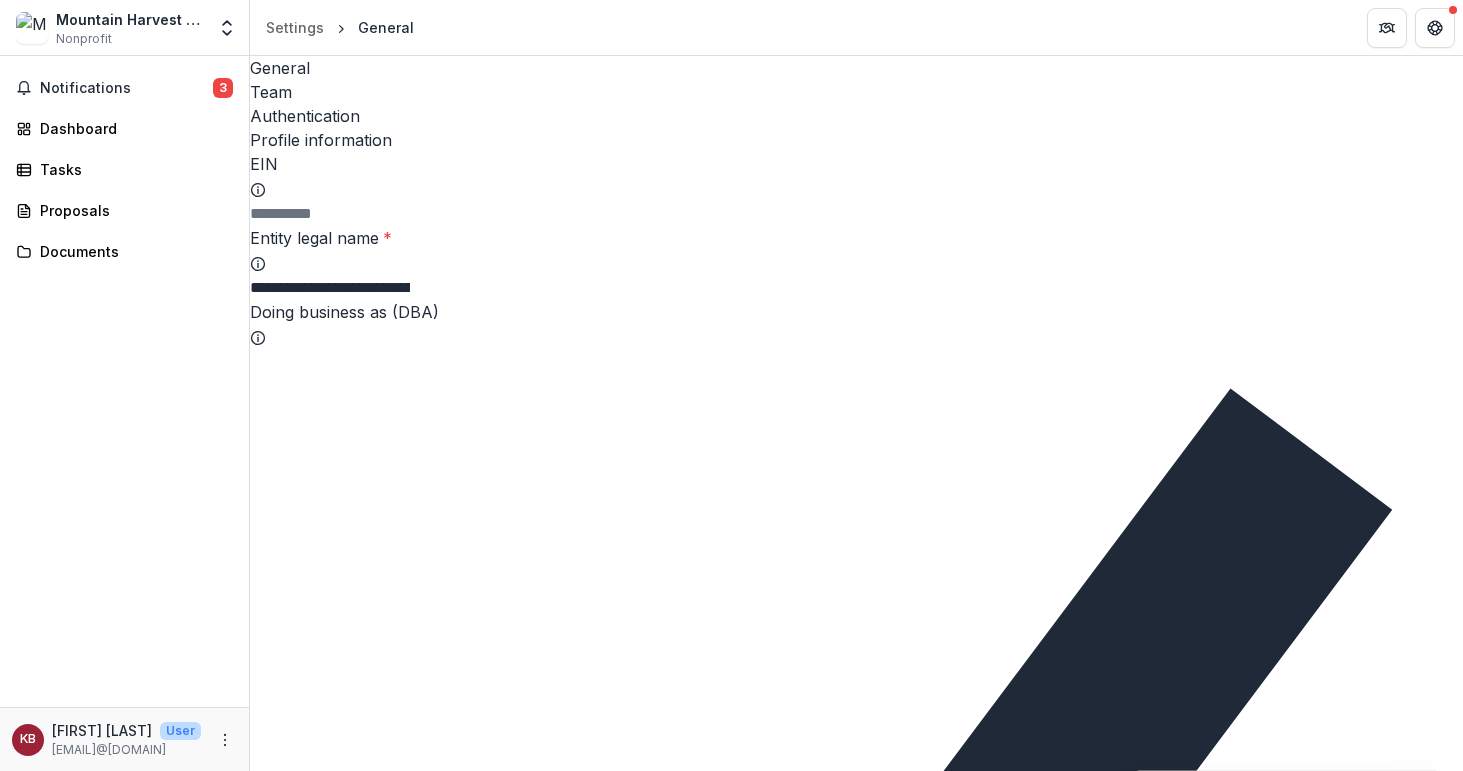 click on "Team" at bounding box center (856, 92) 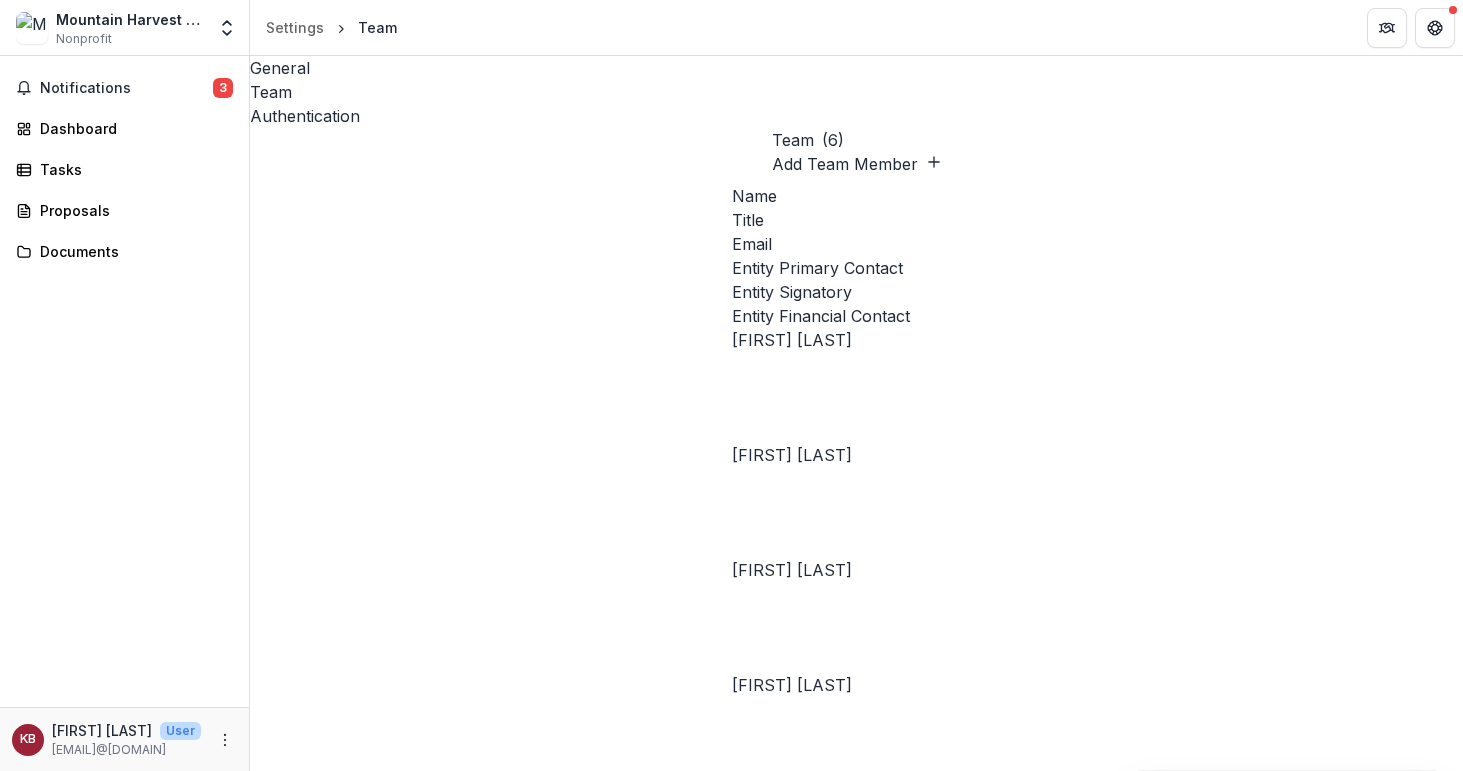 click at bounding box center (1057, 352) 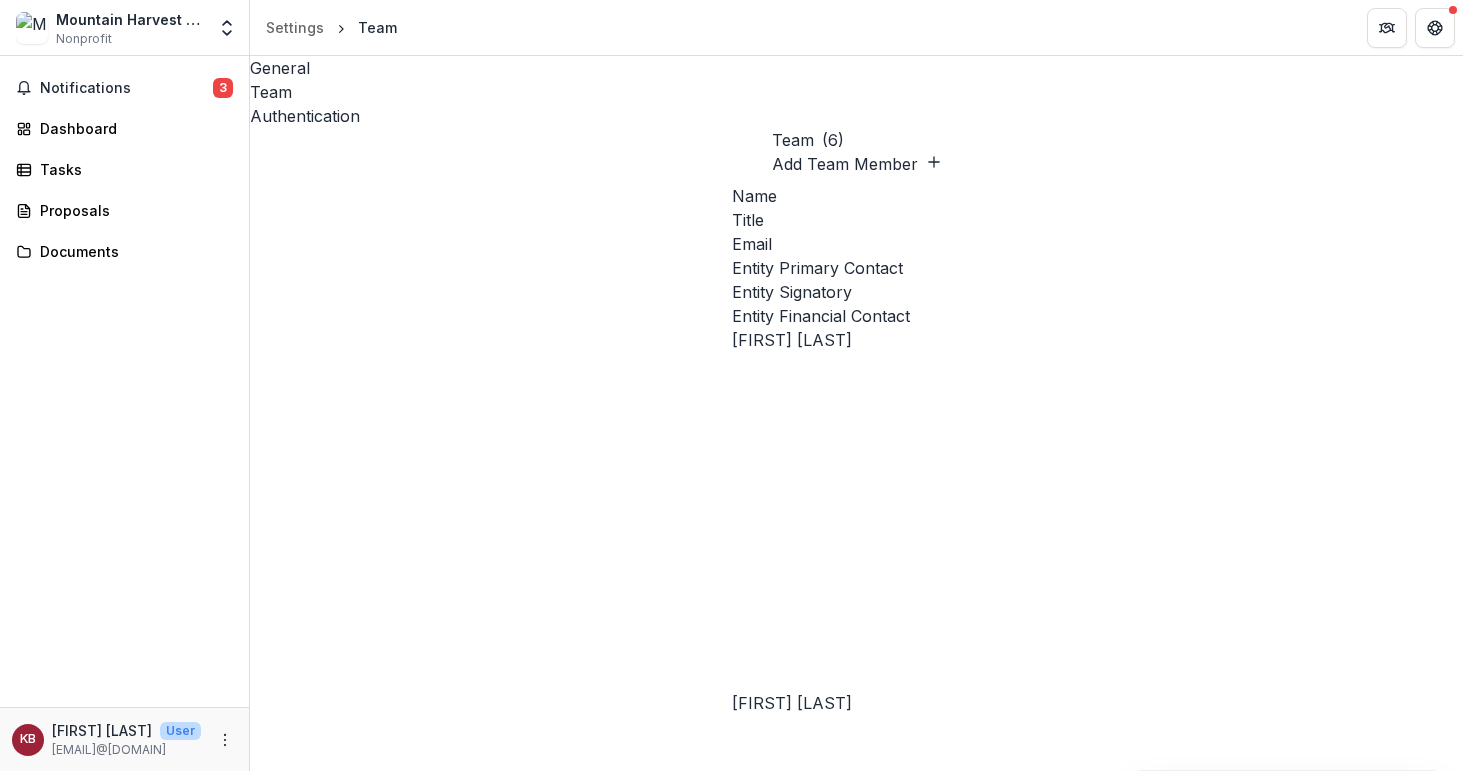 click on "Delete" at bounding box center [2041, 751] 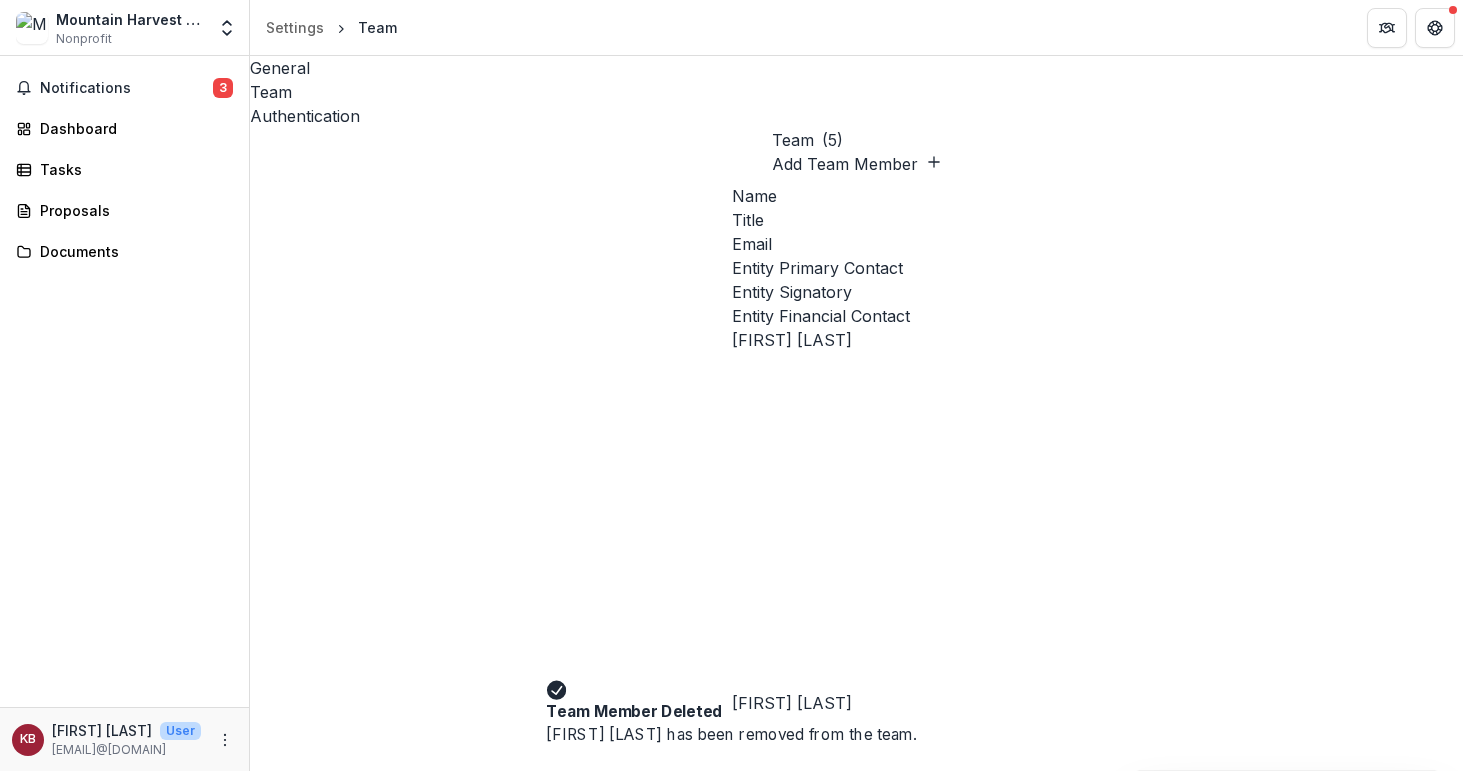 click on "Delete" at bounding box center (2041, 866) 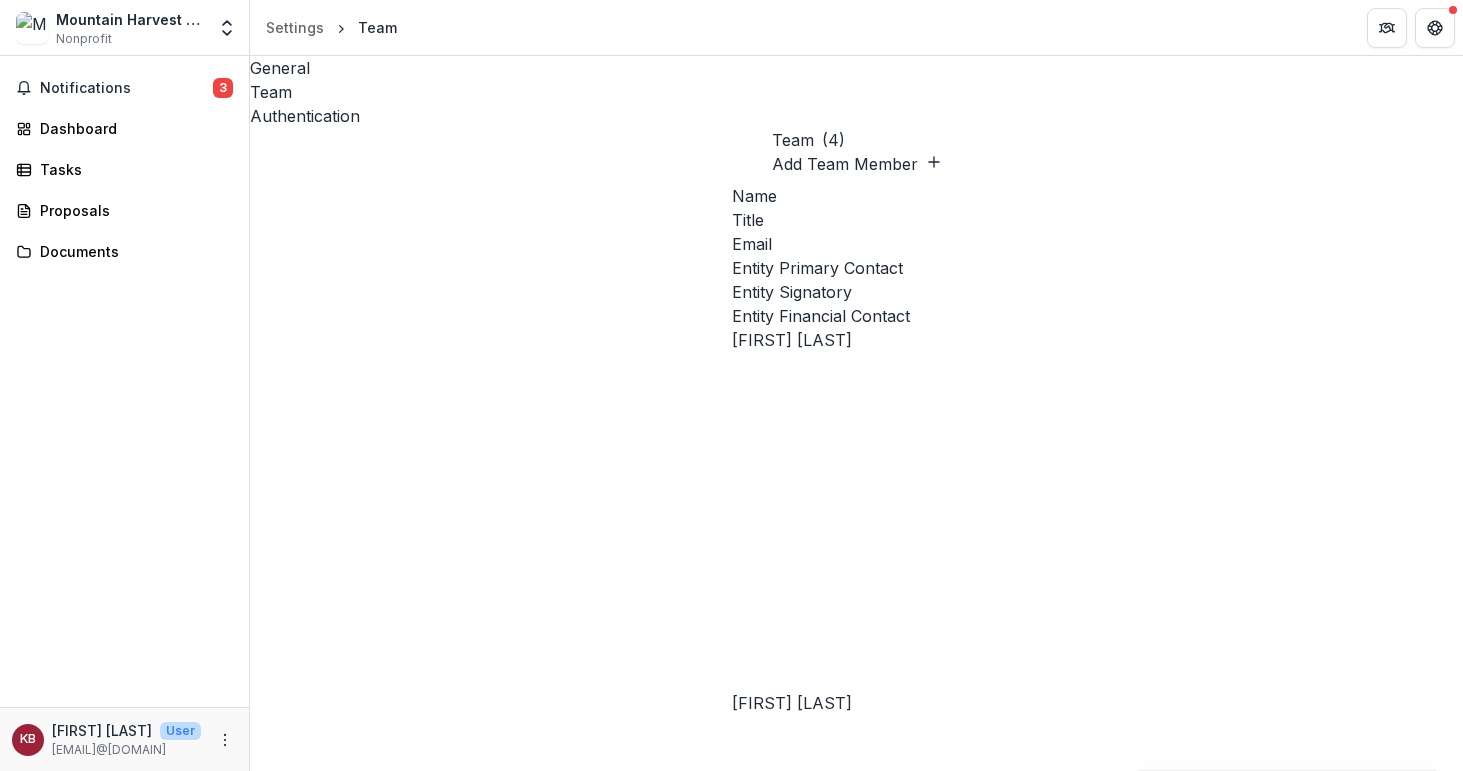 click on "Delete" at bounding box center [2041, 751] 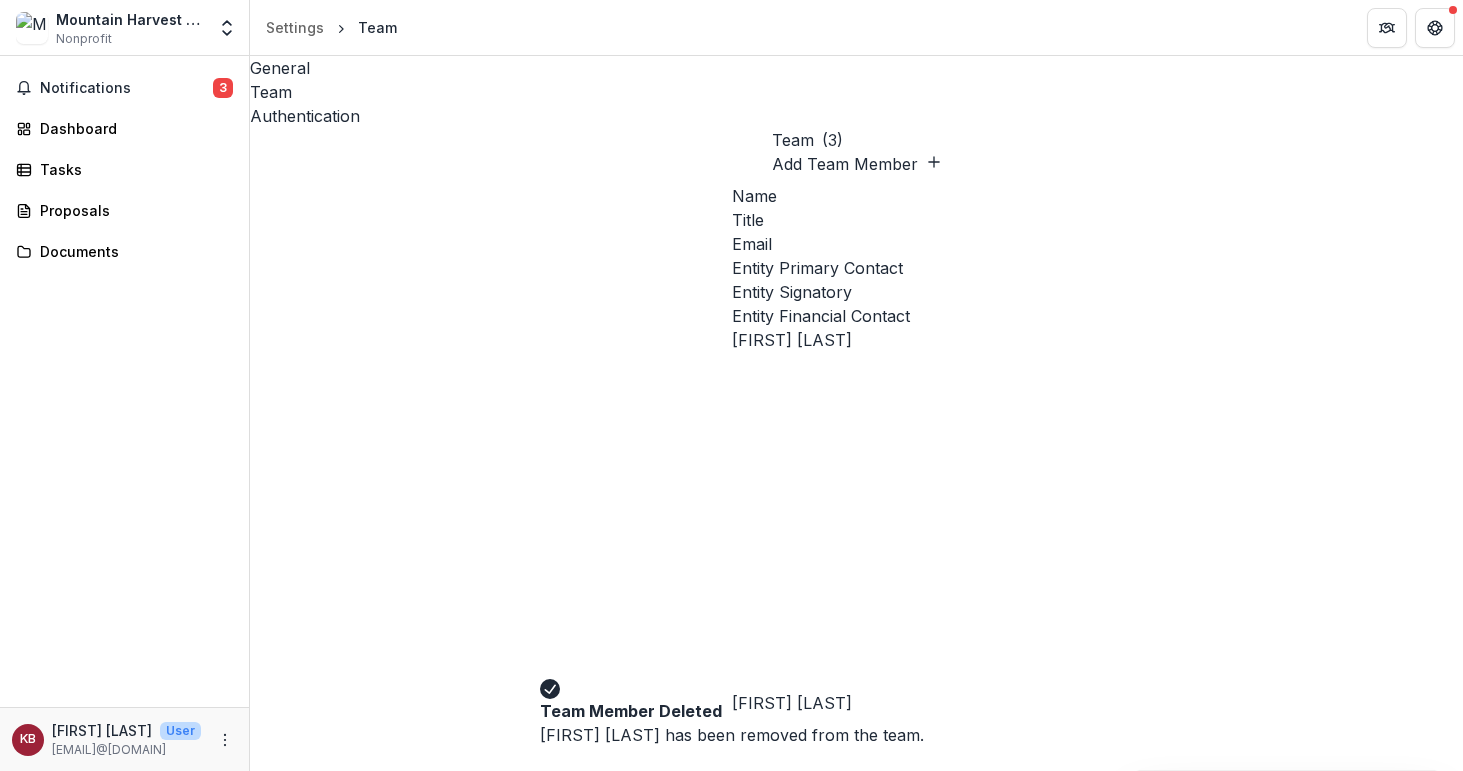 click on "Edit" at bounding box center (1995, 1290) 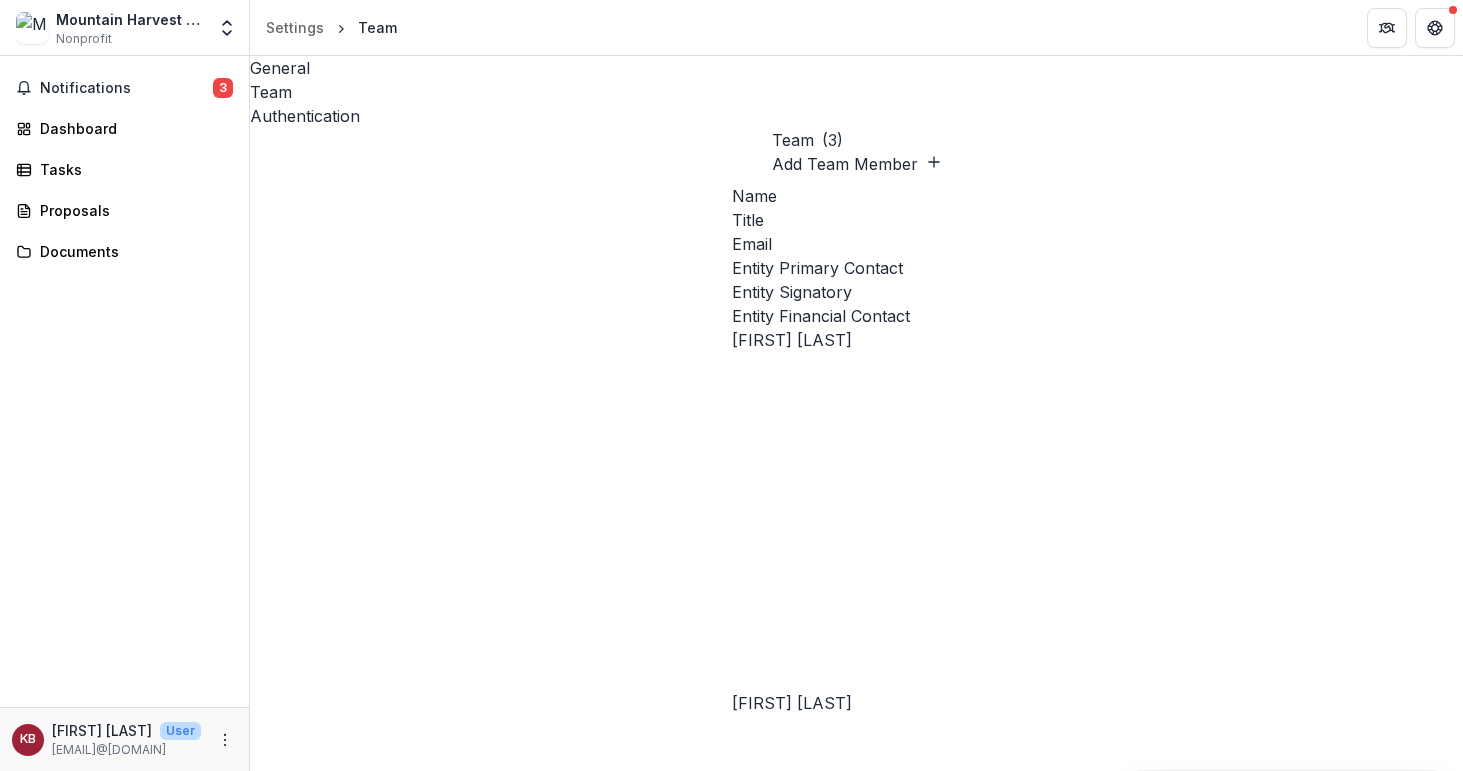 type on "**********" 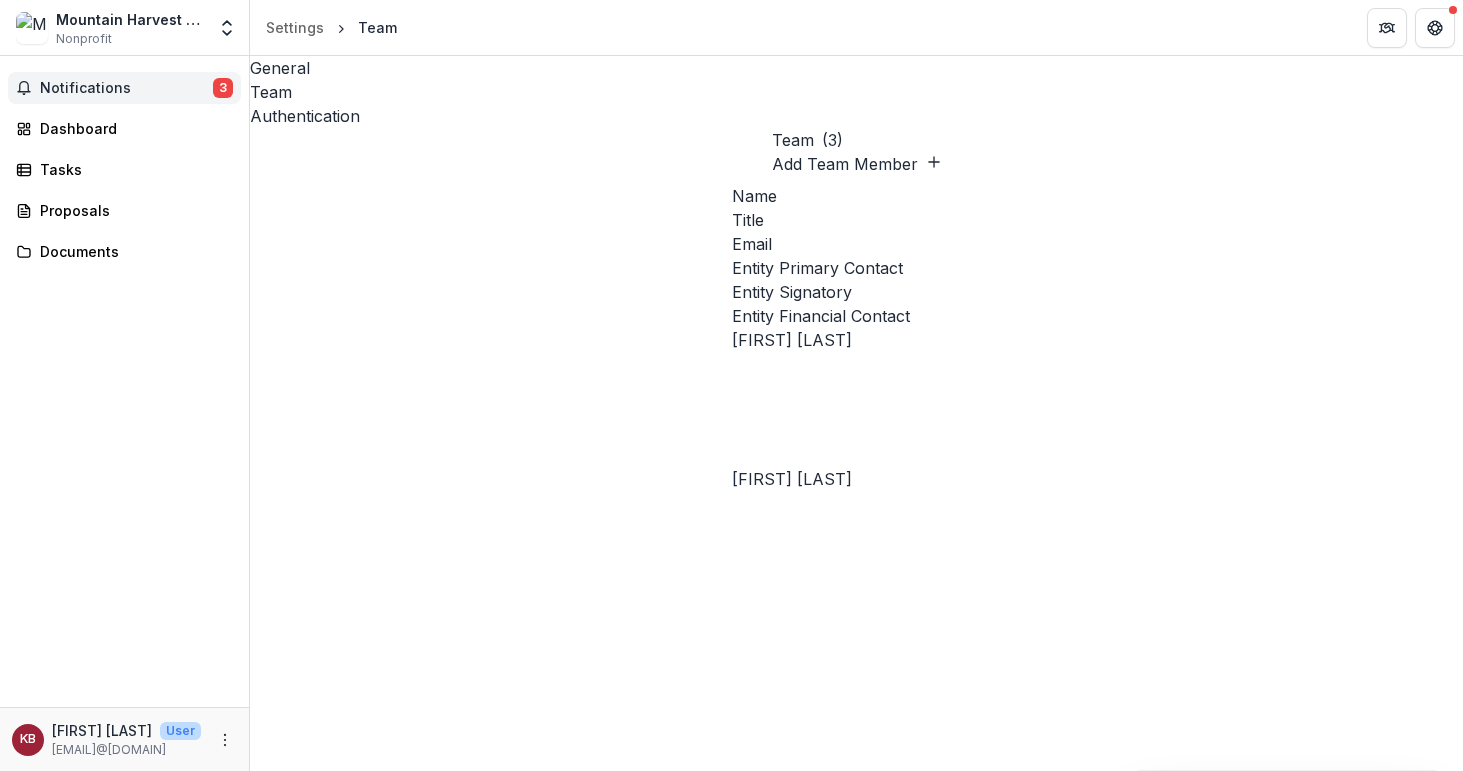 click on "Notifications" at bounding box center (126, 88) 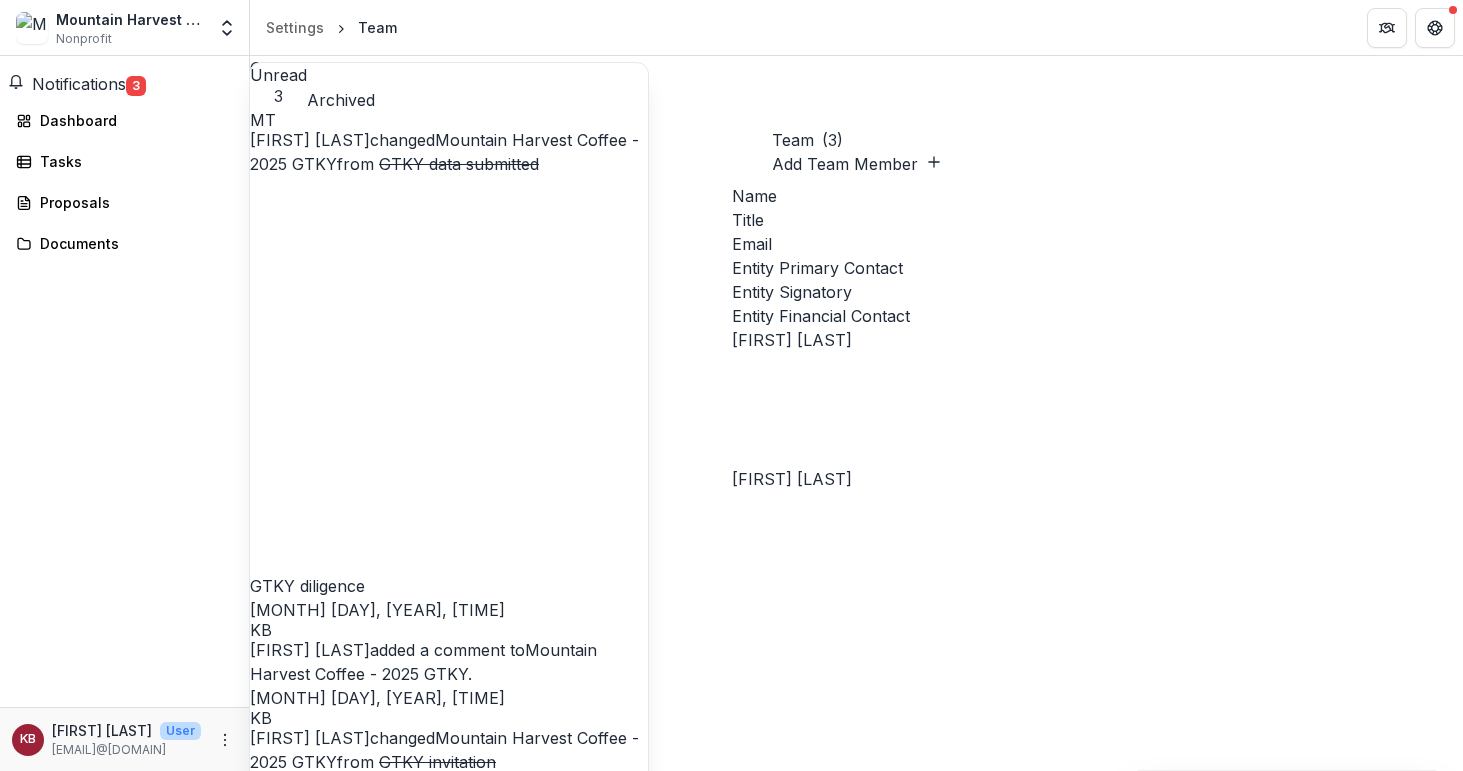 click on "Mountain Harvest Coffee - 2025 GTKY" at bounding box center [444, 152] 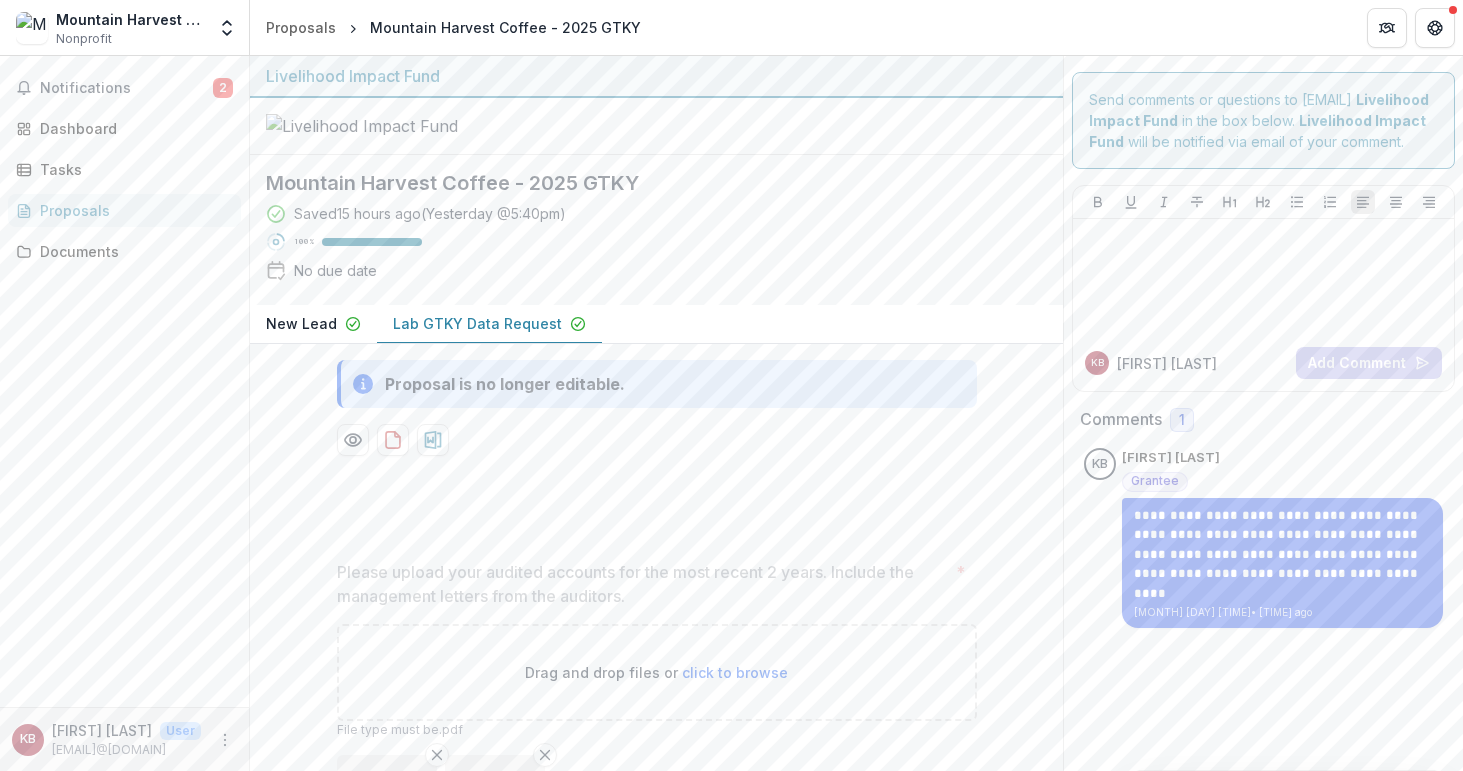 scroll, scrollTop: 0, scrollLeft: 0, axis: both 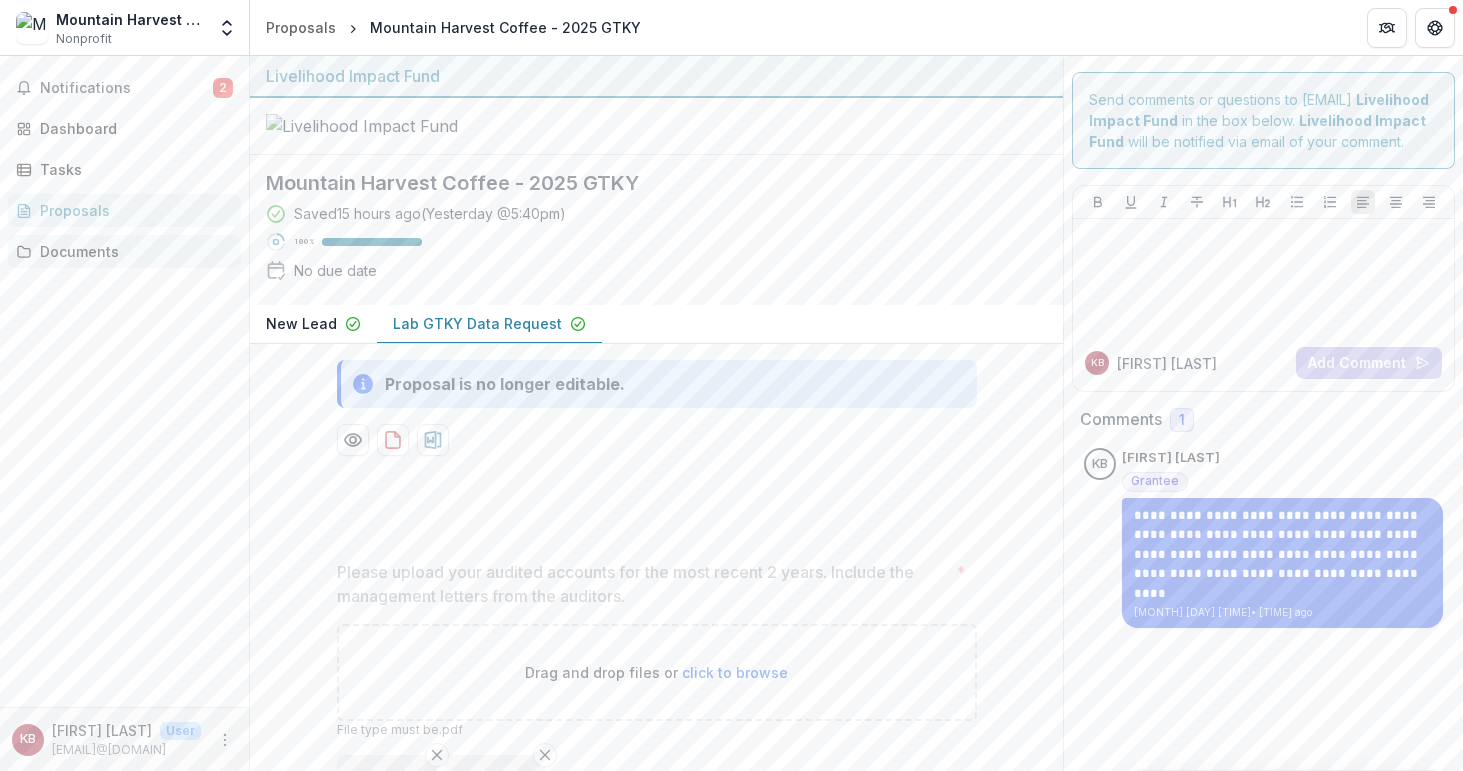 click on "Documents" at bounding box center (132, 251) 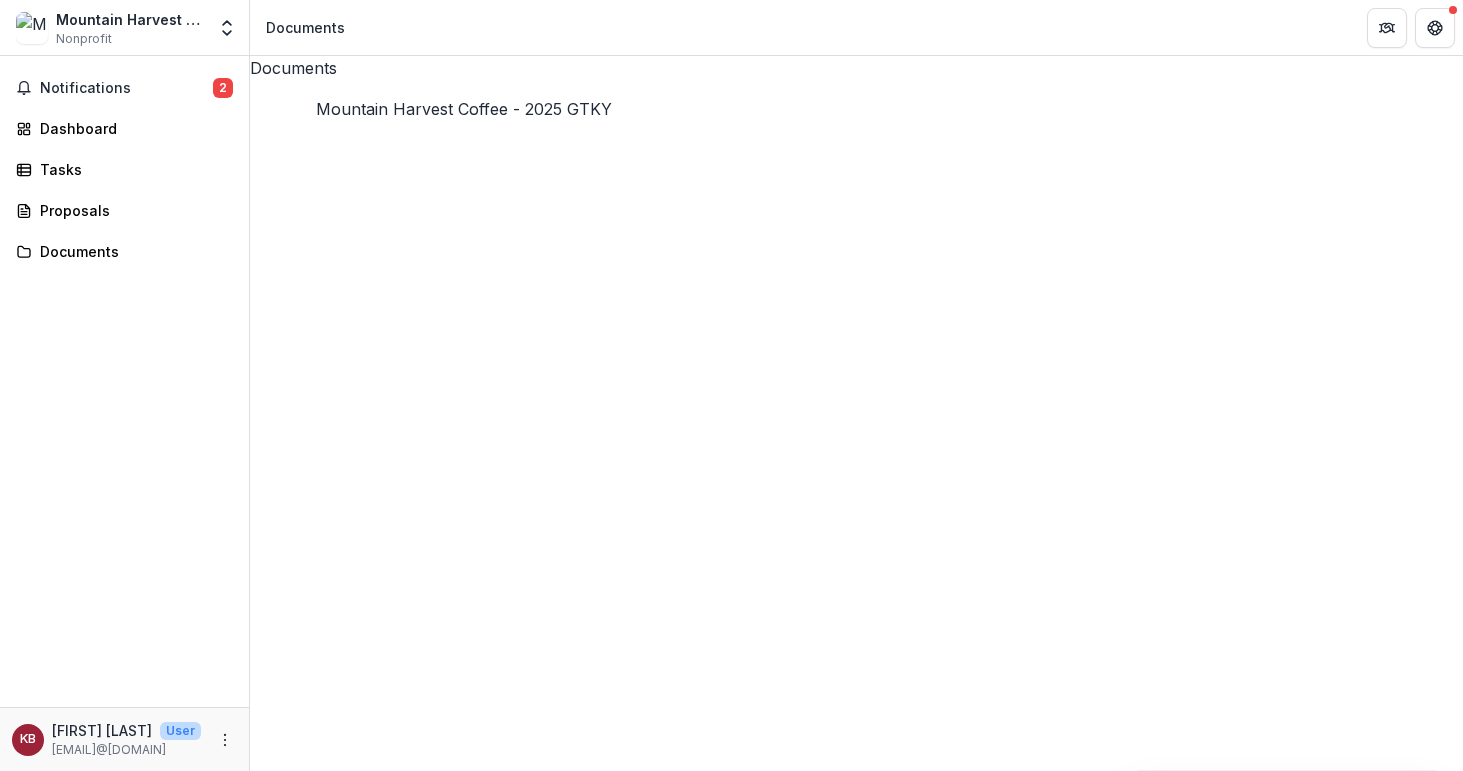 click on "Mountain Harvest Coffee - 2025 GTKY" at bounding box center (398, 1321) 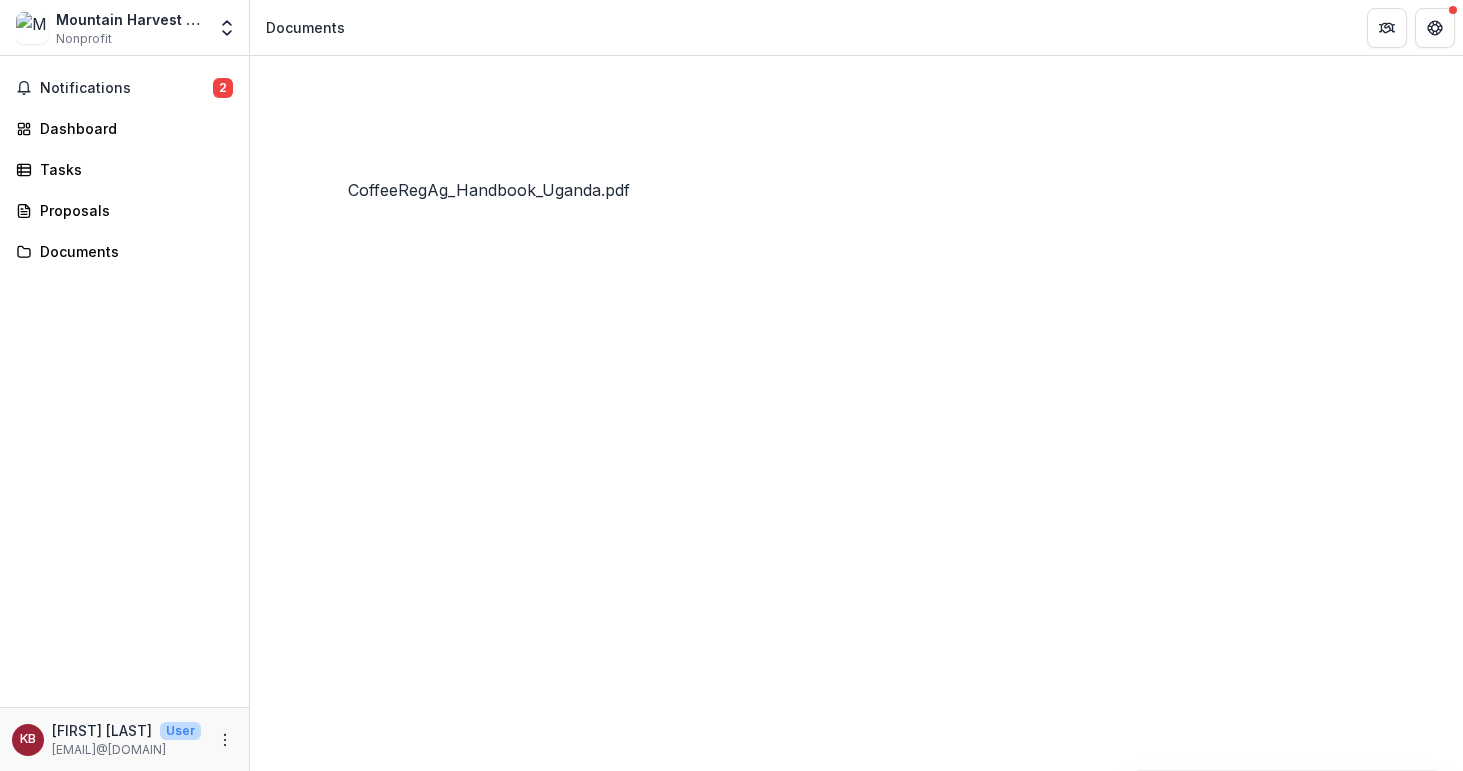 scroll, scrollTop: 400, scrollLeft: 0, axis: vertical 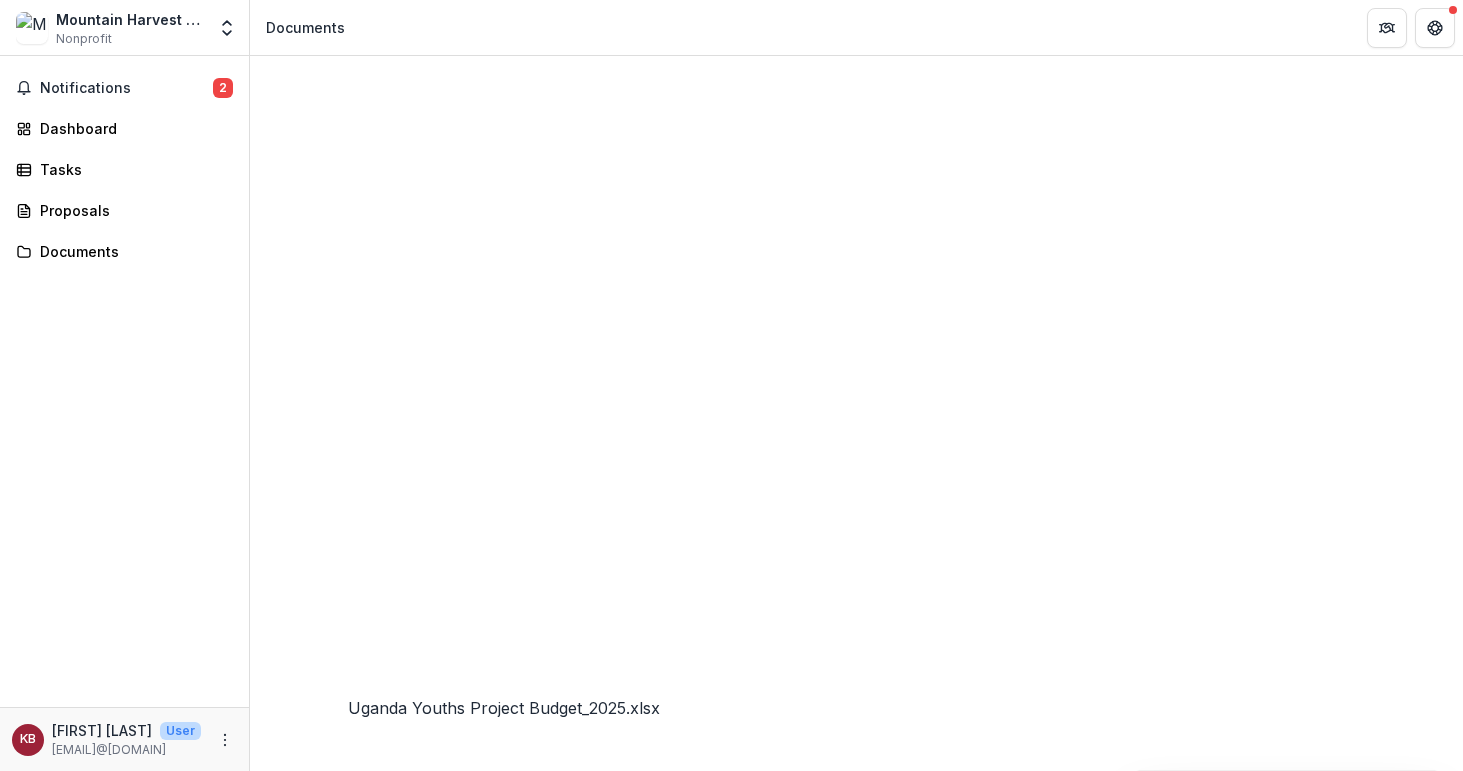 click on "Uganda Youths Project Budget_2025.xlsx" at bounding box center [406, 2025] 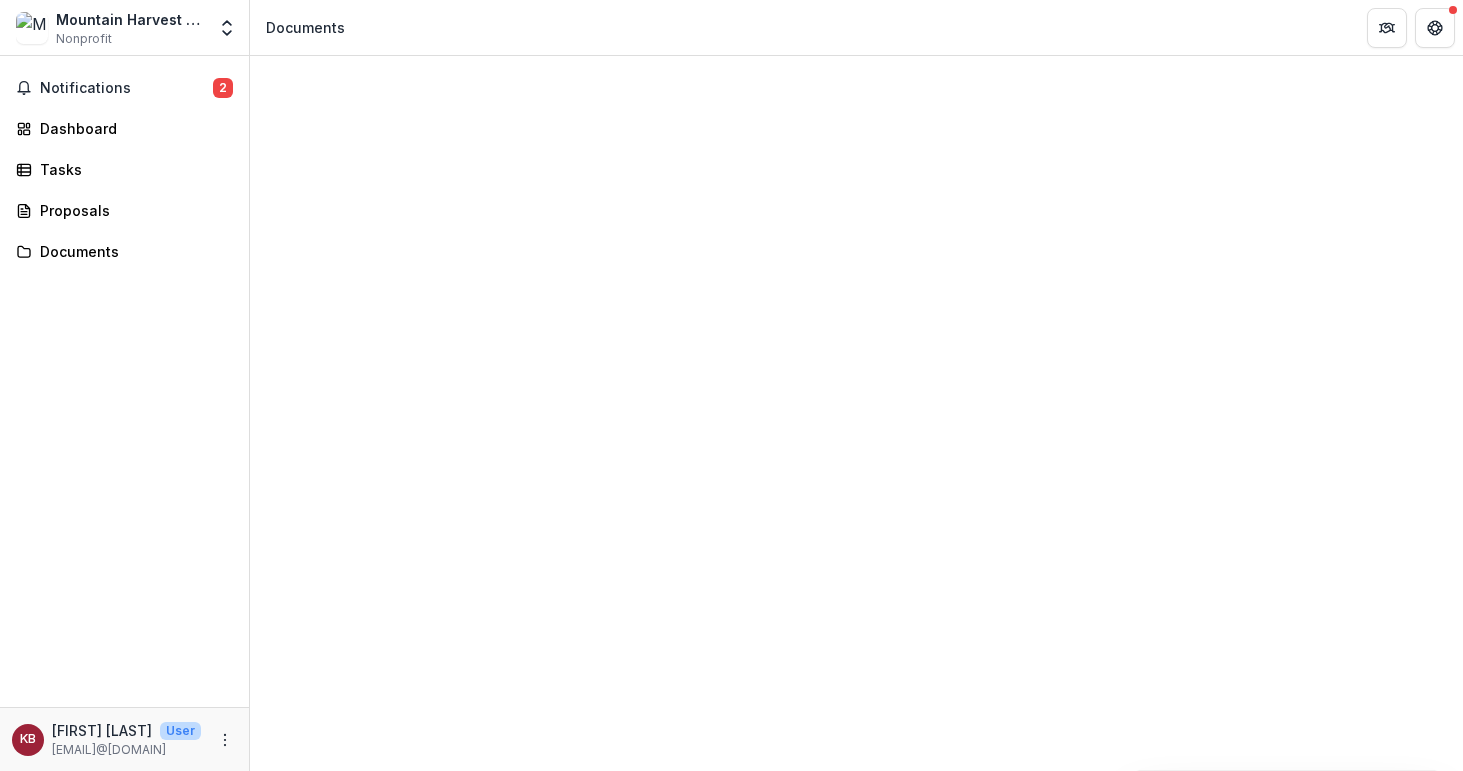 click on "Download" at bounding box center [50, 1309] 